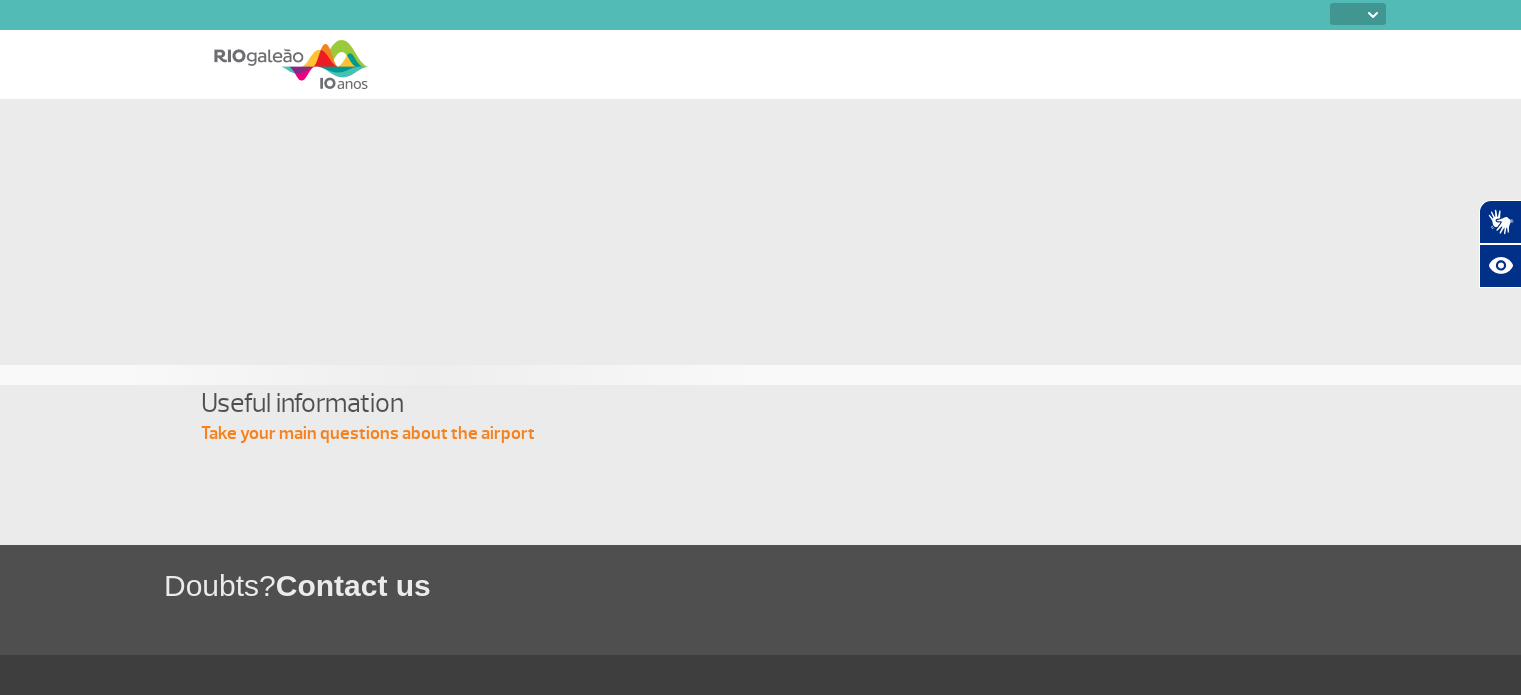 scroll, scrollTop: 0, scrollLeft: 0, axis: both 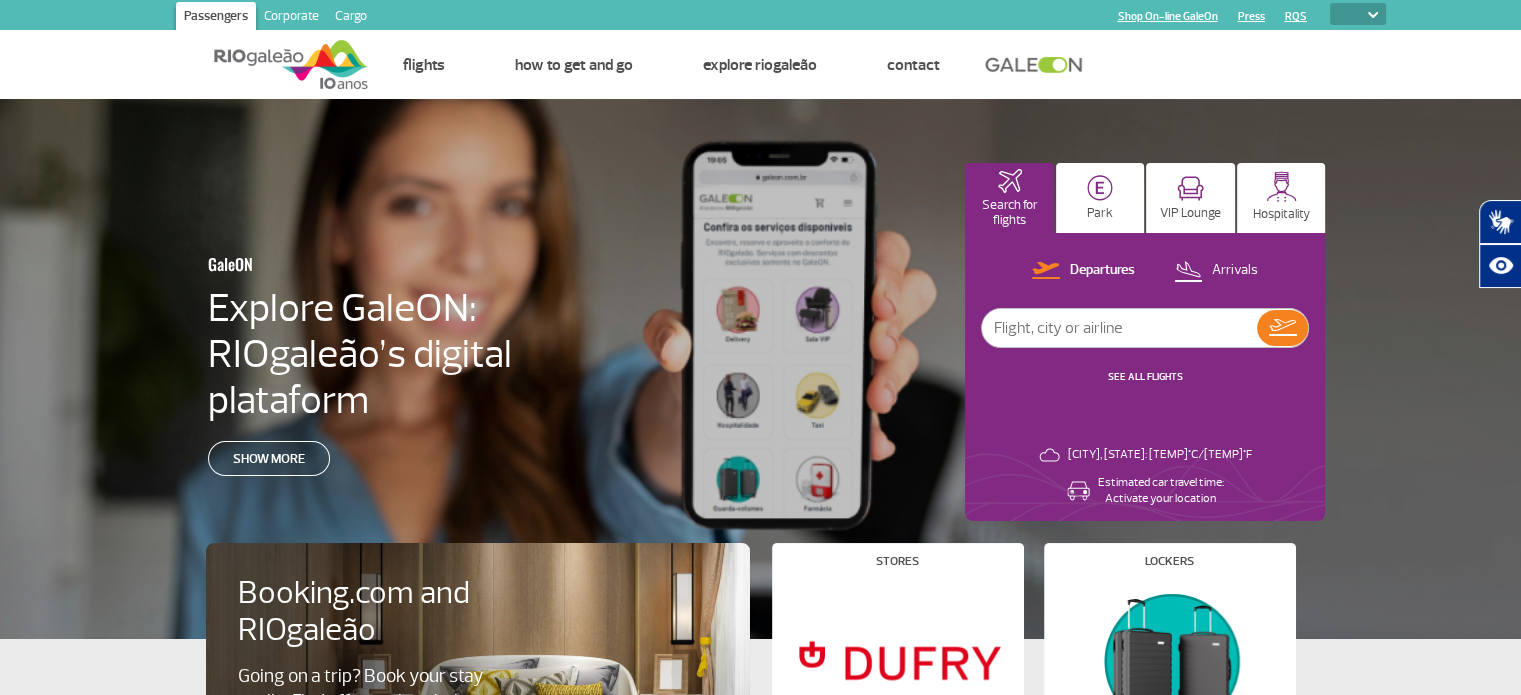 click on "PT   ENG   ESP" at bounding box center [1358, 14] 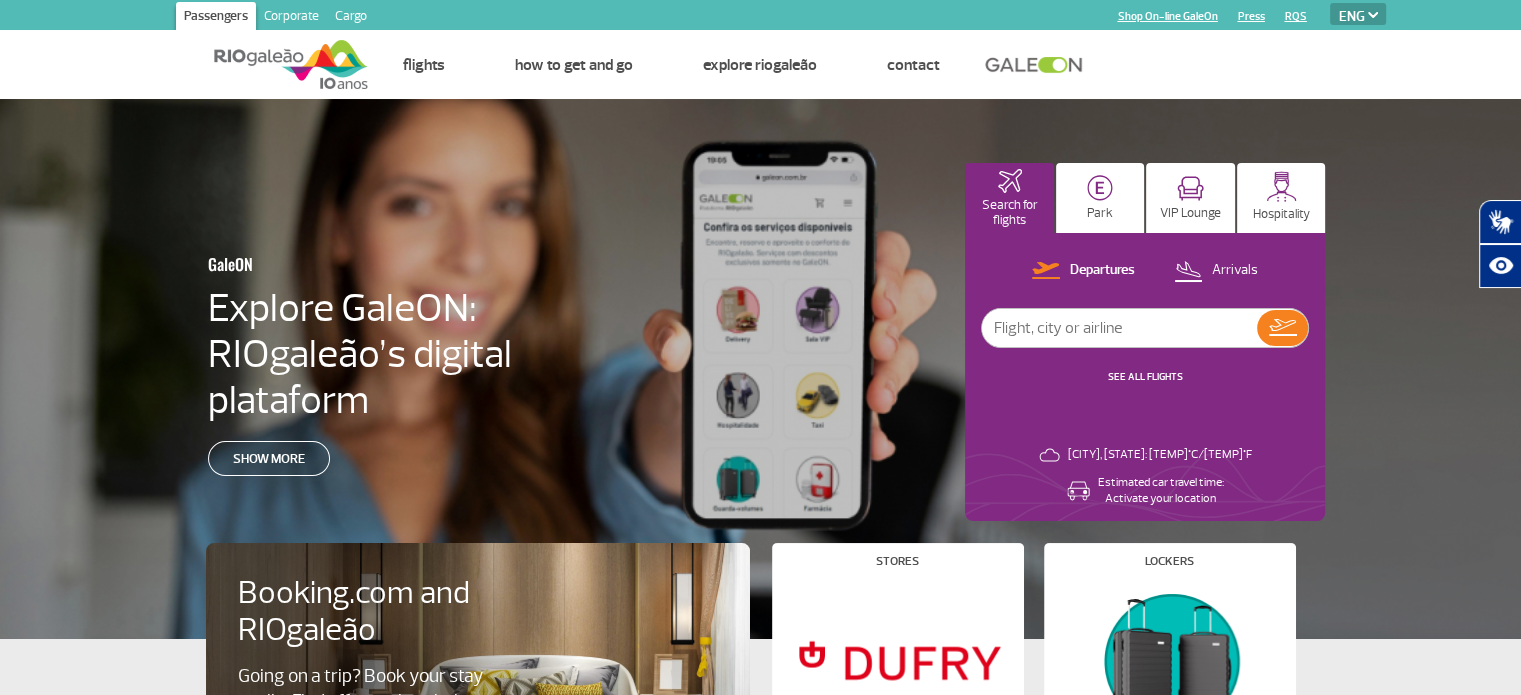click on "PT   ENG   ESP" at bounding box center (1358, 14) 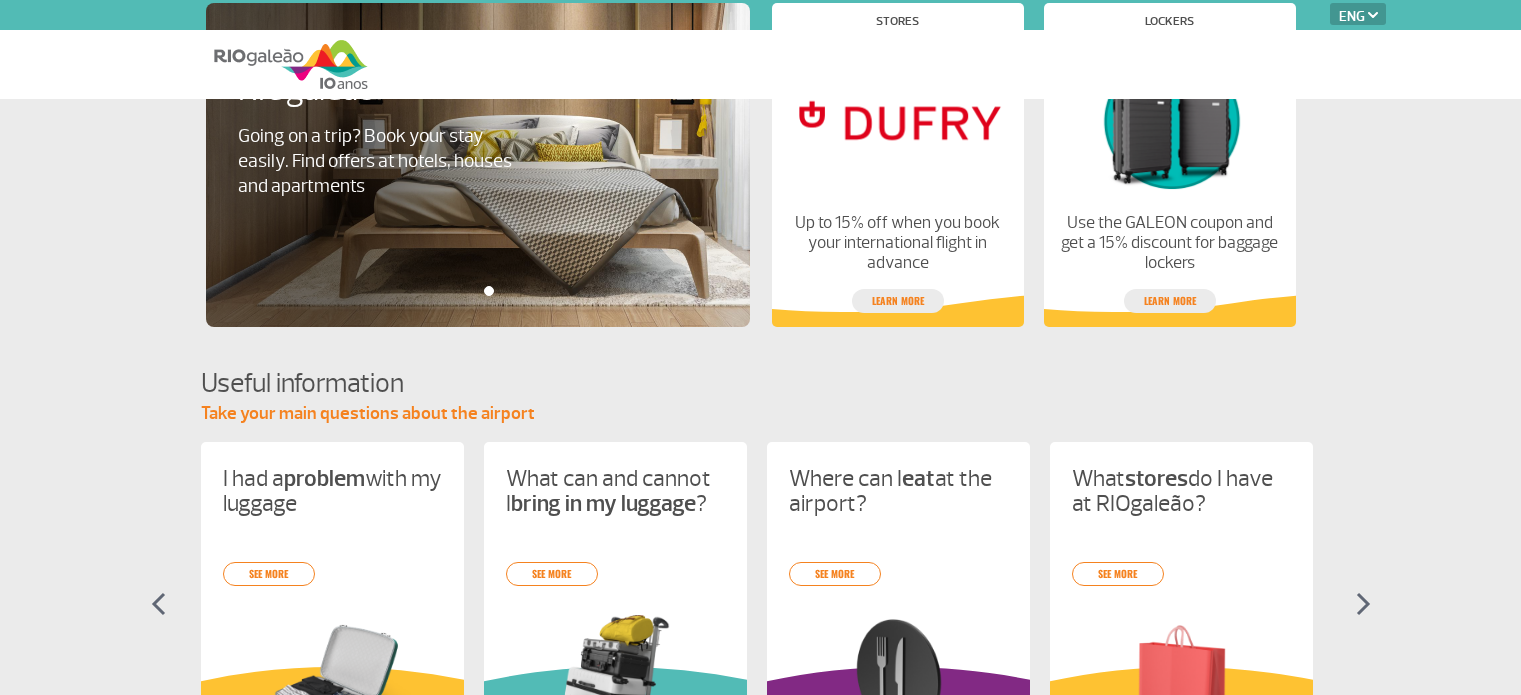 select on "en" 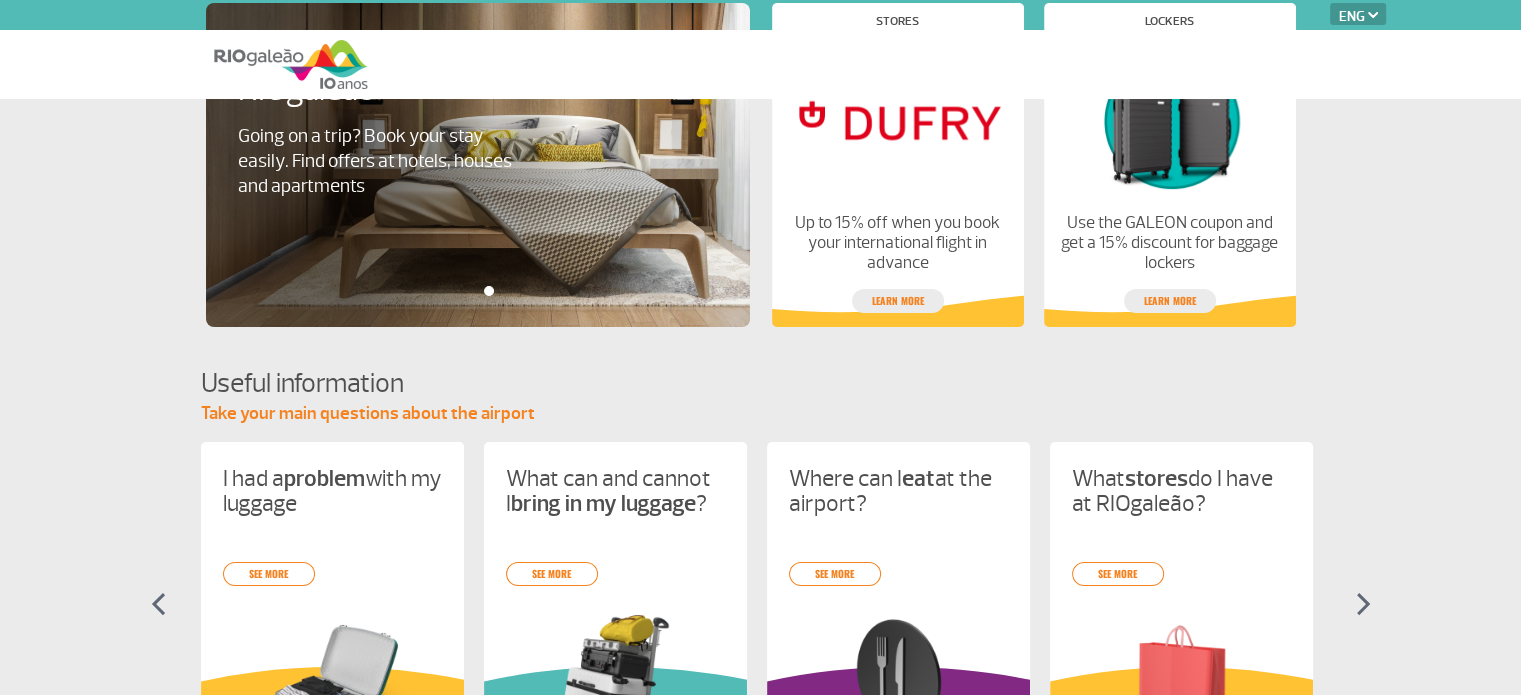 scroll, scrollTop: 0, scrollLeft: 0, axis: both 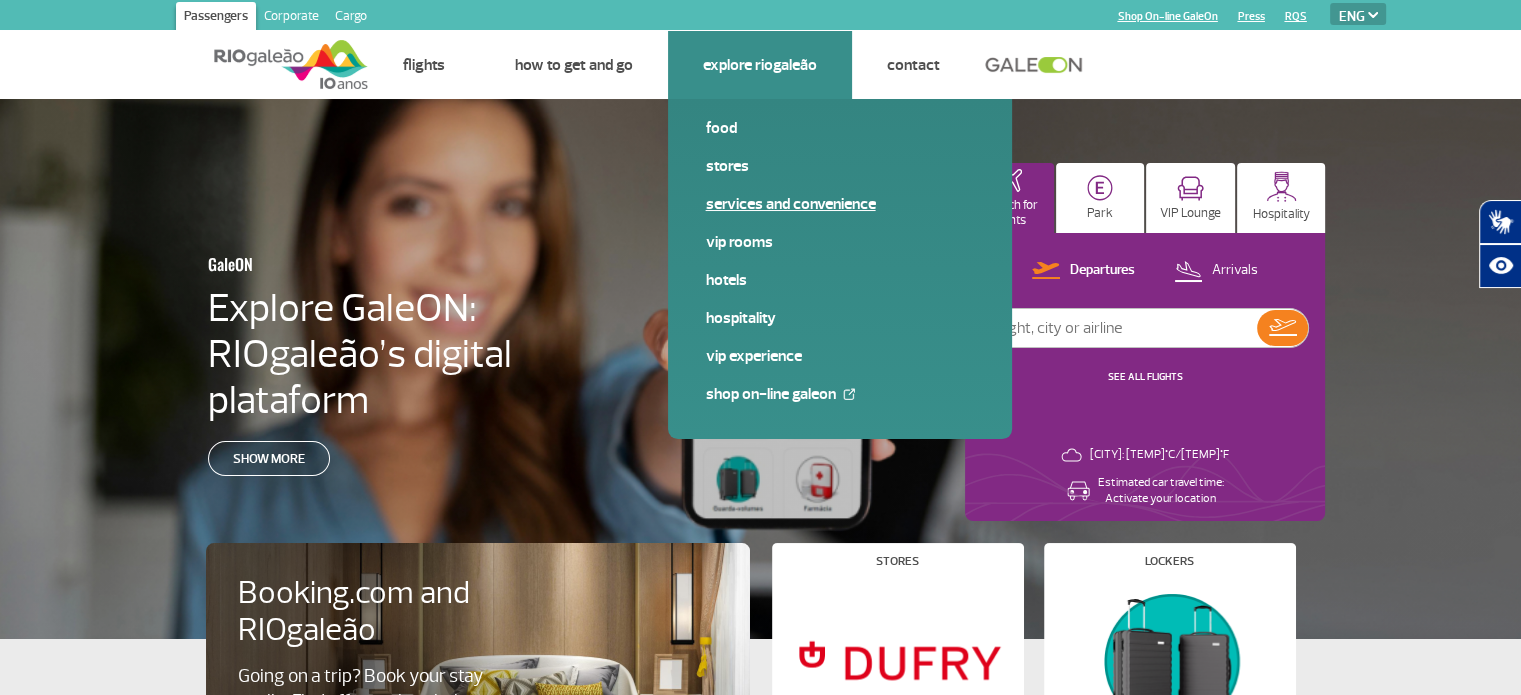 click on "Services and Convenience" at bounding box center (840, 204) 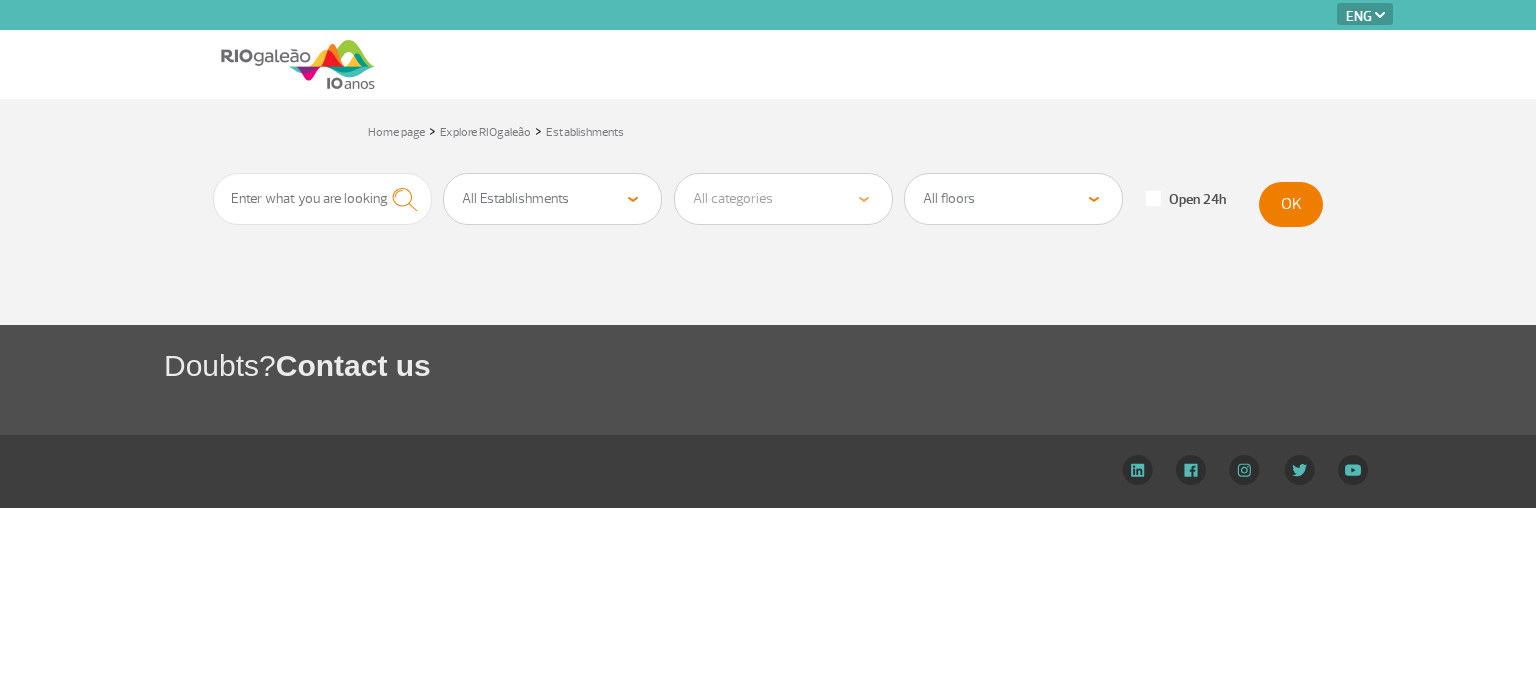select on "en" 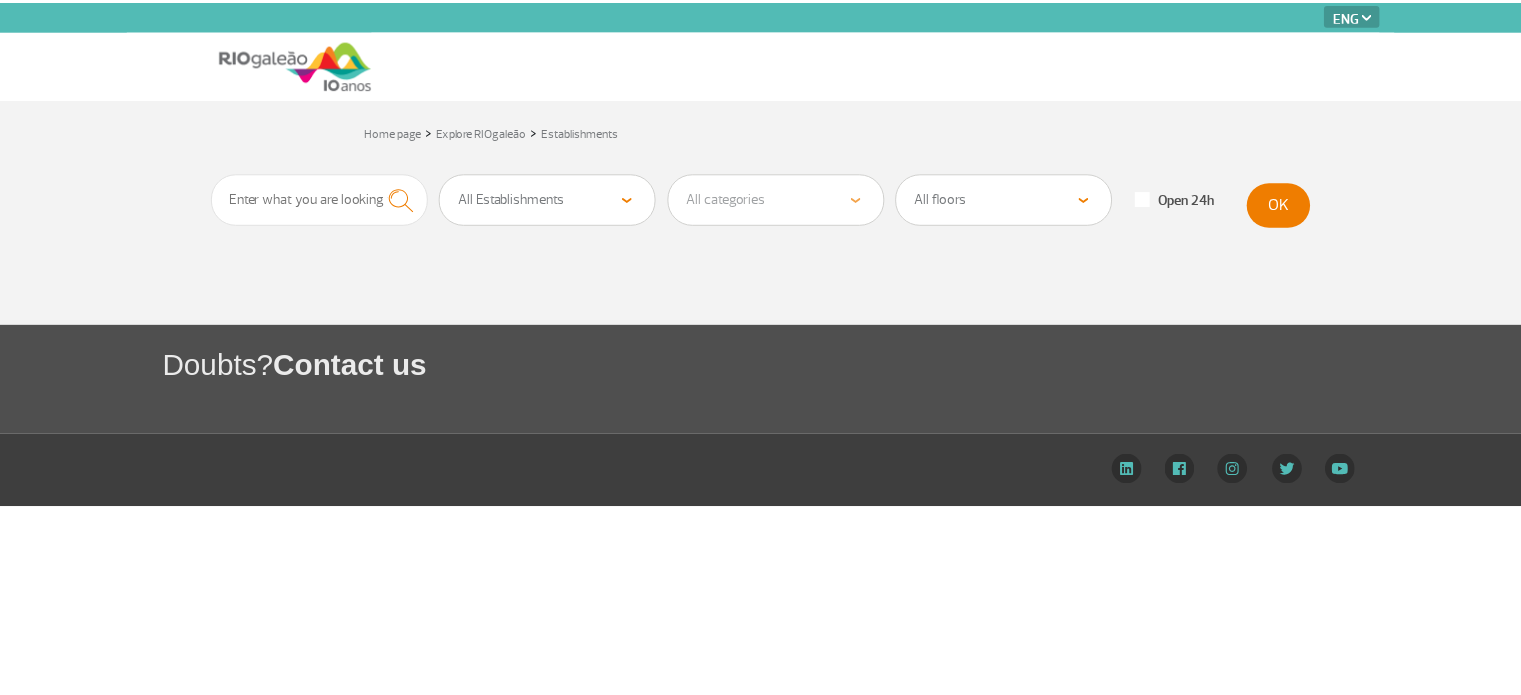 scroll, scrollTop: 0, scrollLeft: 0, axis: both 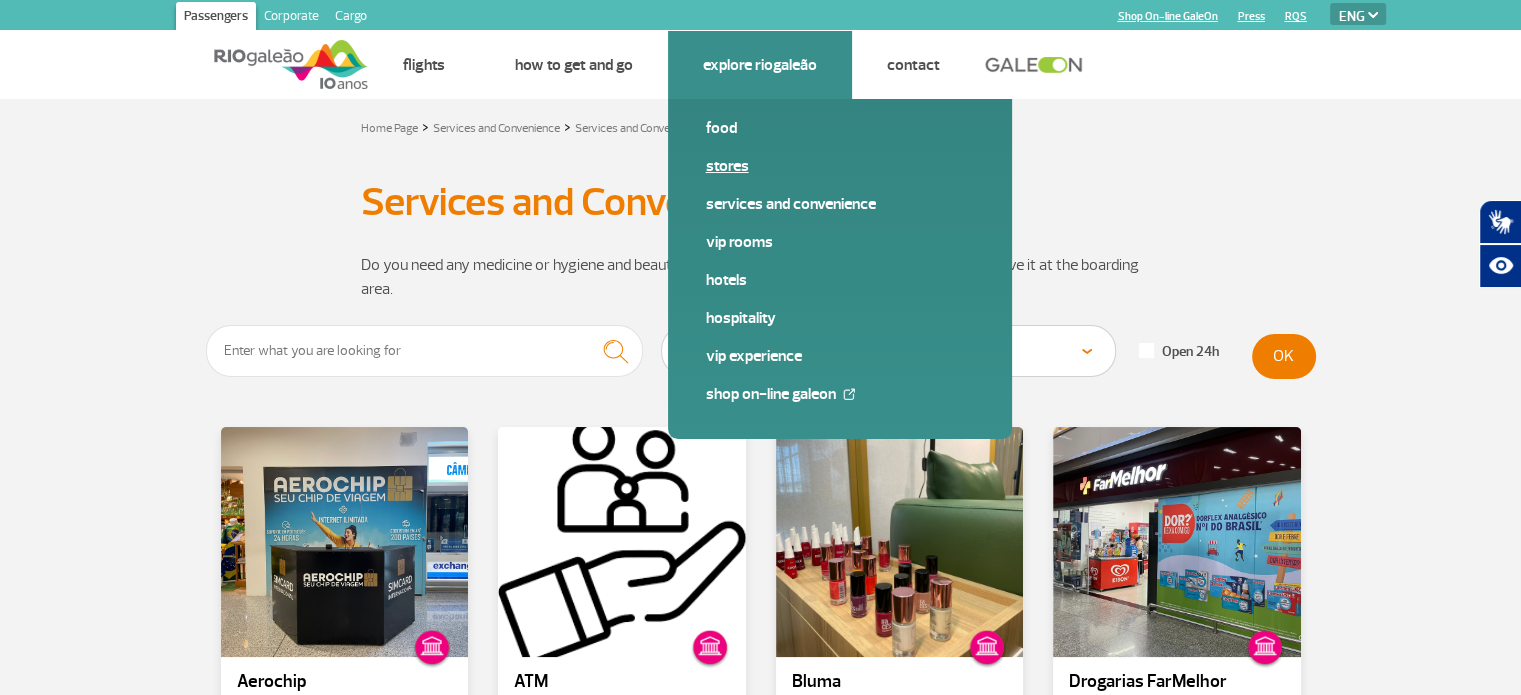 click on "Stores" at bounding box center (840, 166) 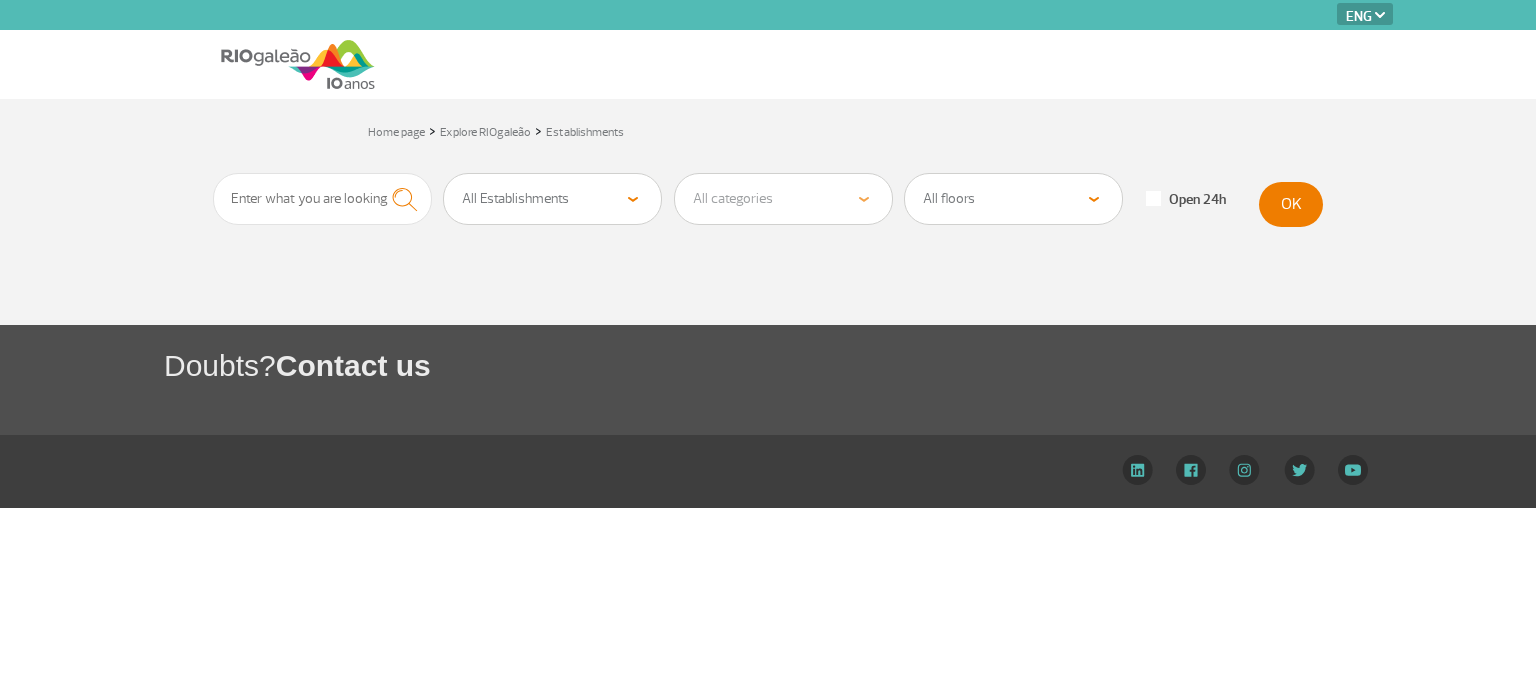 select on "en" 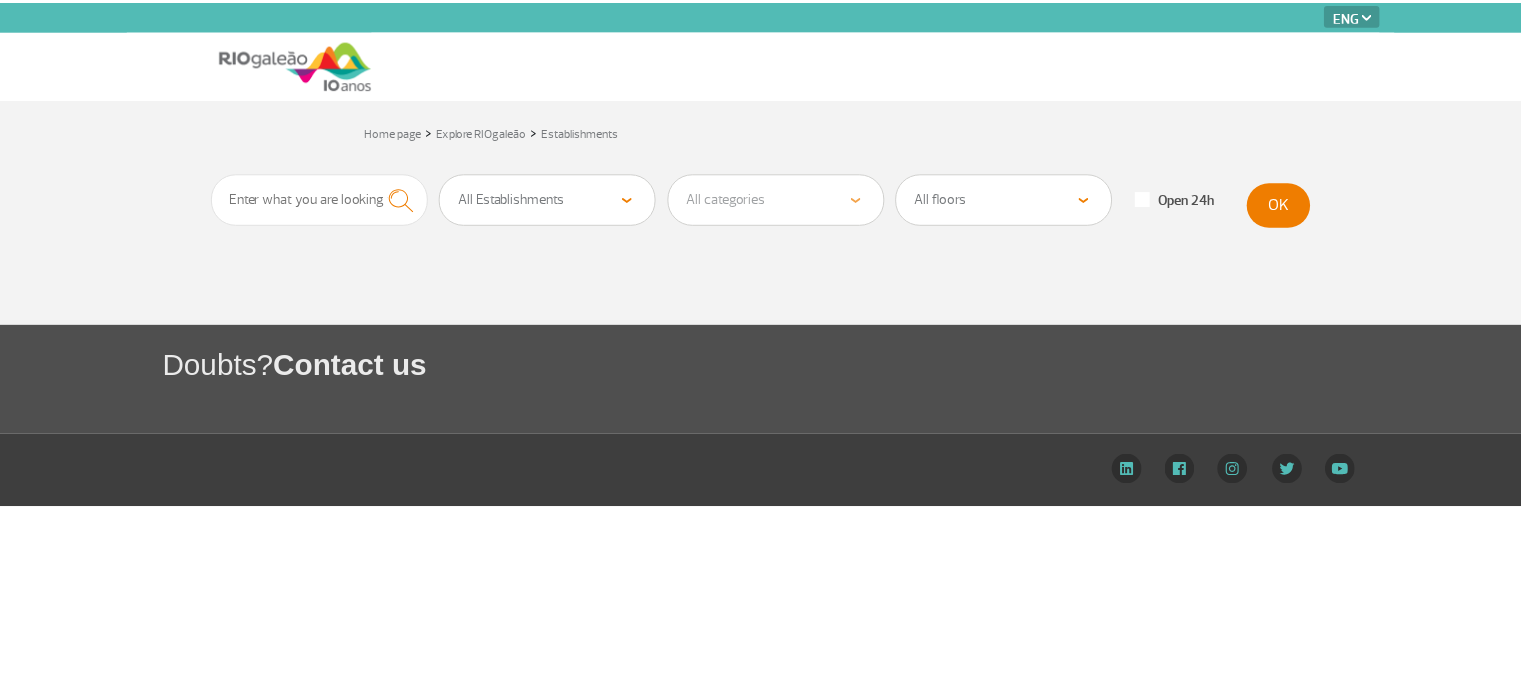 scroll, scrollTop: 0, scrollLeft: 0, axis: both 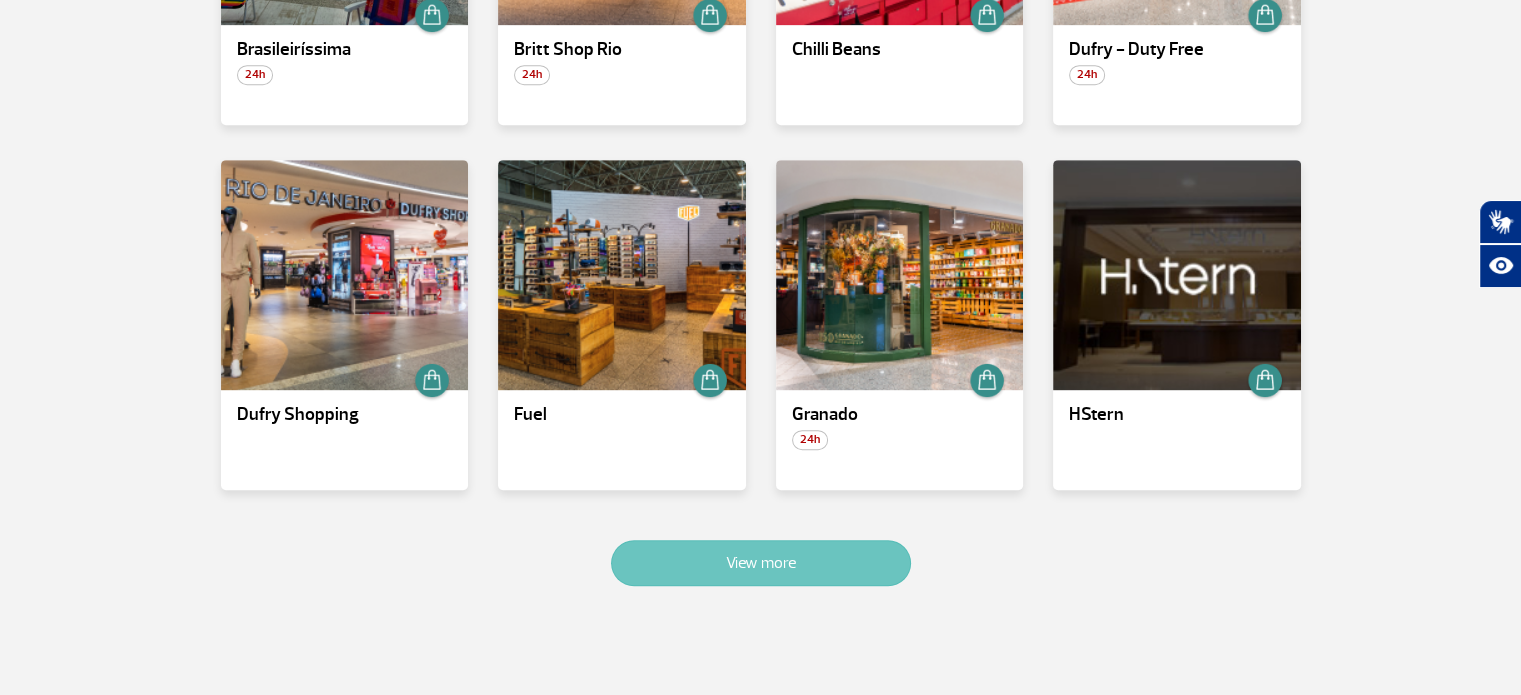 click on "View more" at bounding box center [761, 563] 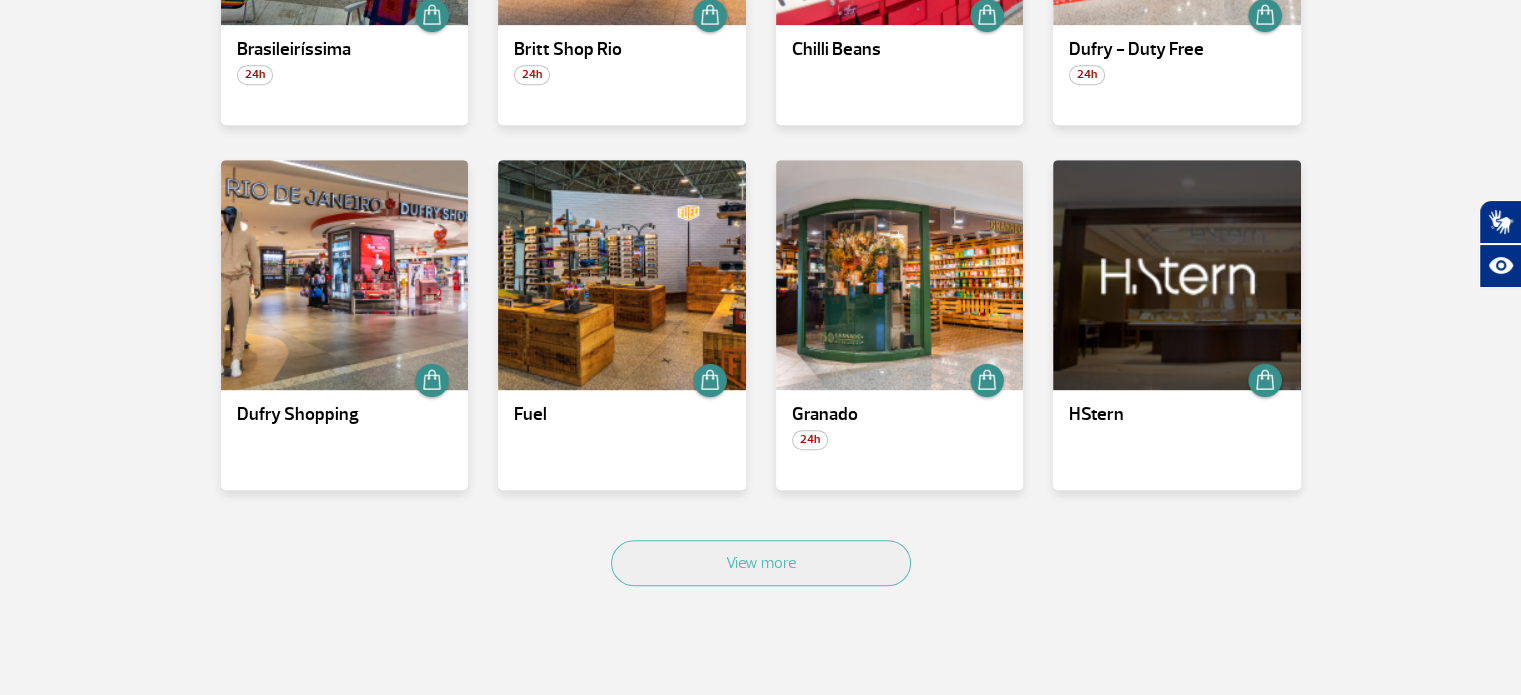 scroll, scrollTop: 2061, scrollLeft: 0, axis: vertical 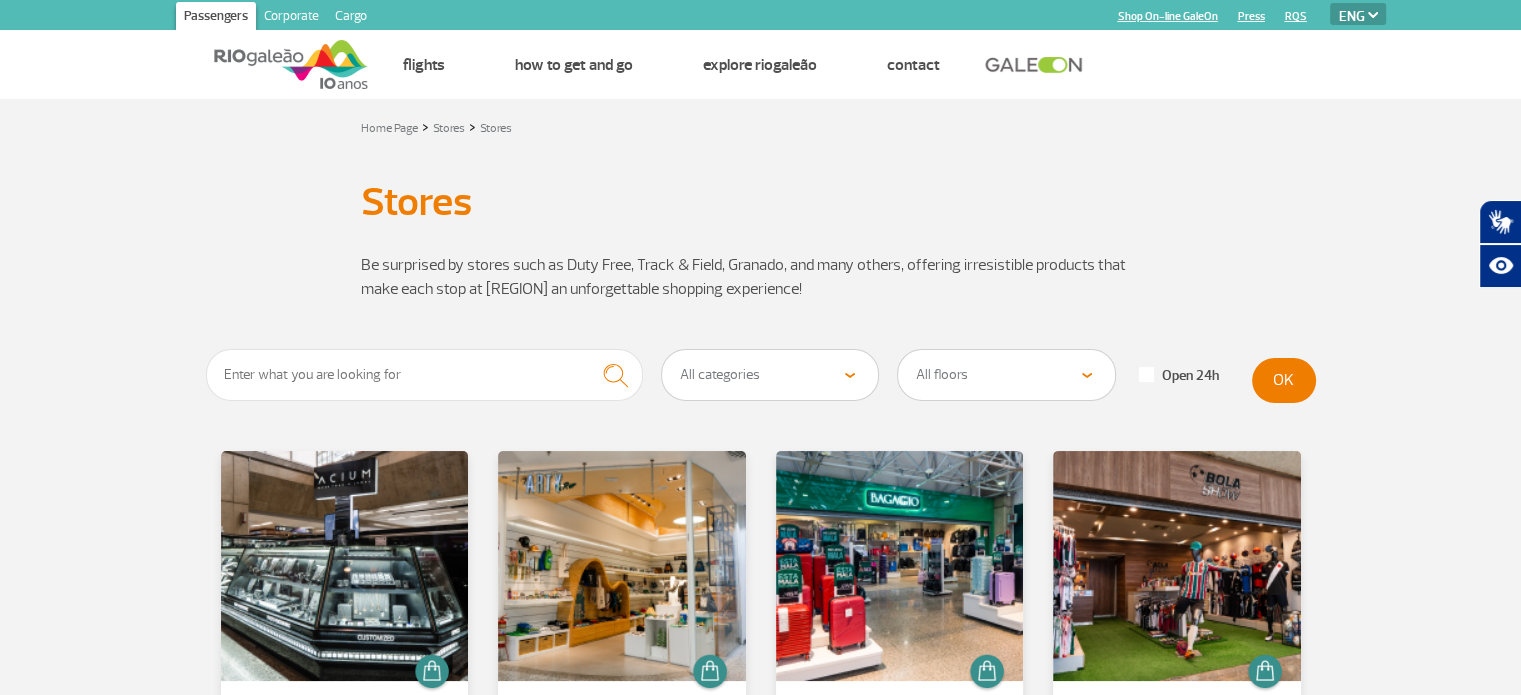 click on "All categories Beauty &amp; Cosmetics Electronics Books and Magazines Fashion and Accessories Mall" at bounding box center (770, 375) 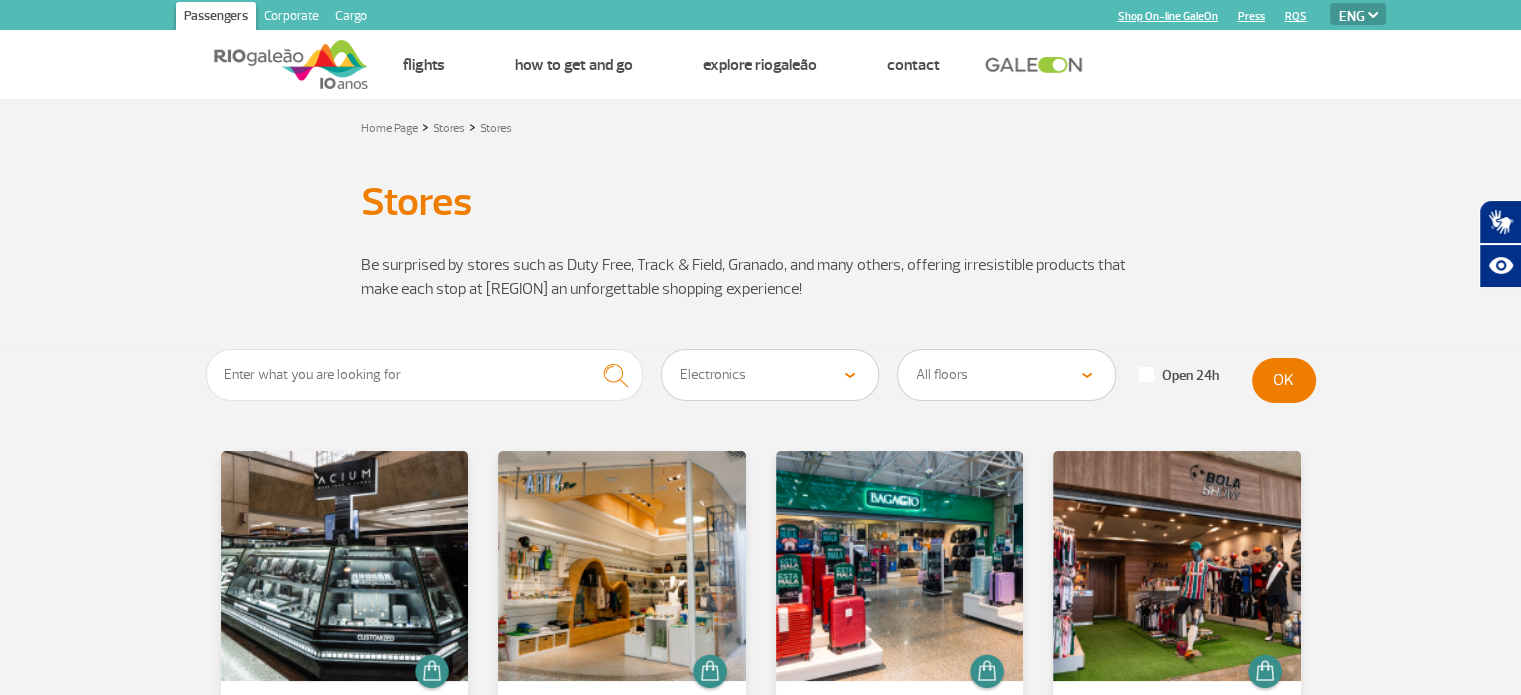 click on "All categories Beauty &amp; Cosmetics Electronics Books and Magazines Fashion and Accessories Mall" at bounding box center [770, 375] 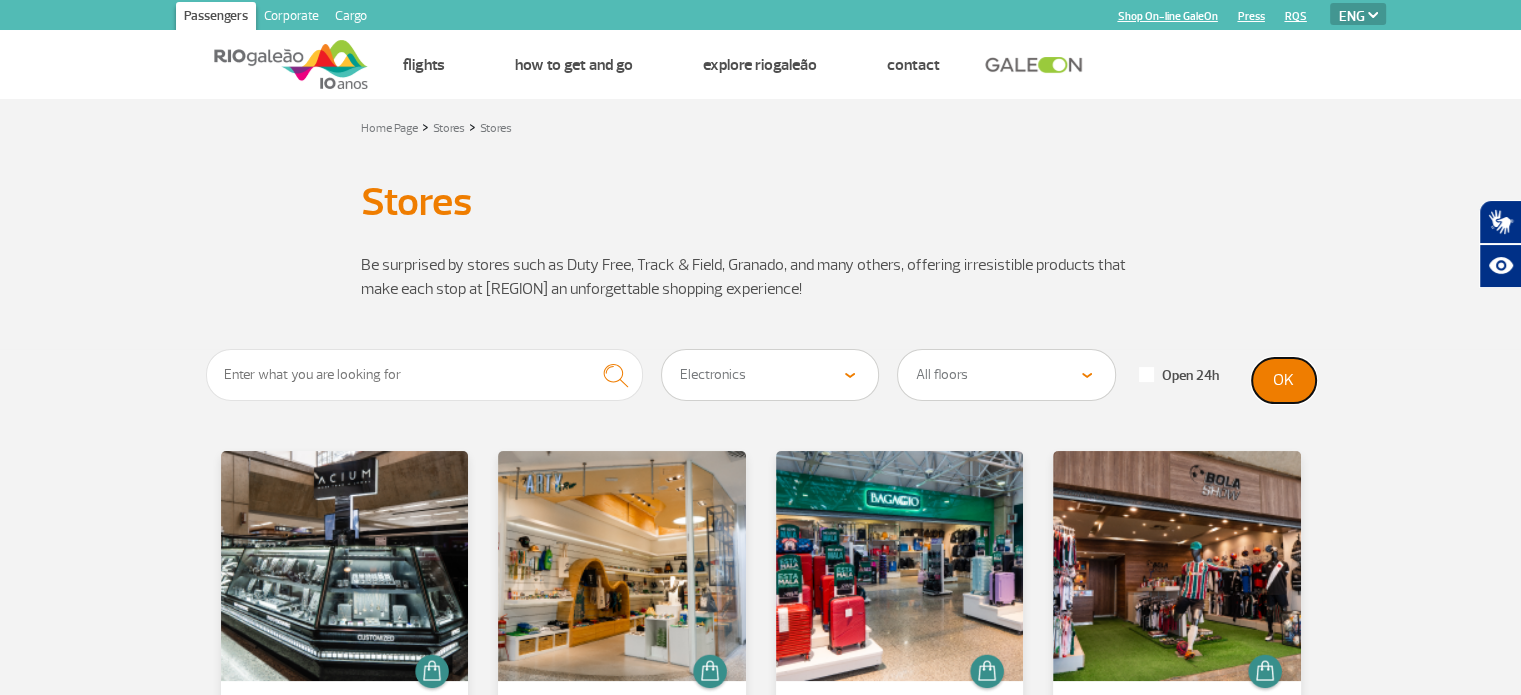 click on "OK" at bounding box center [1284, 380] 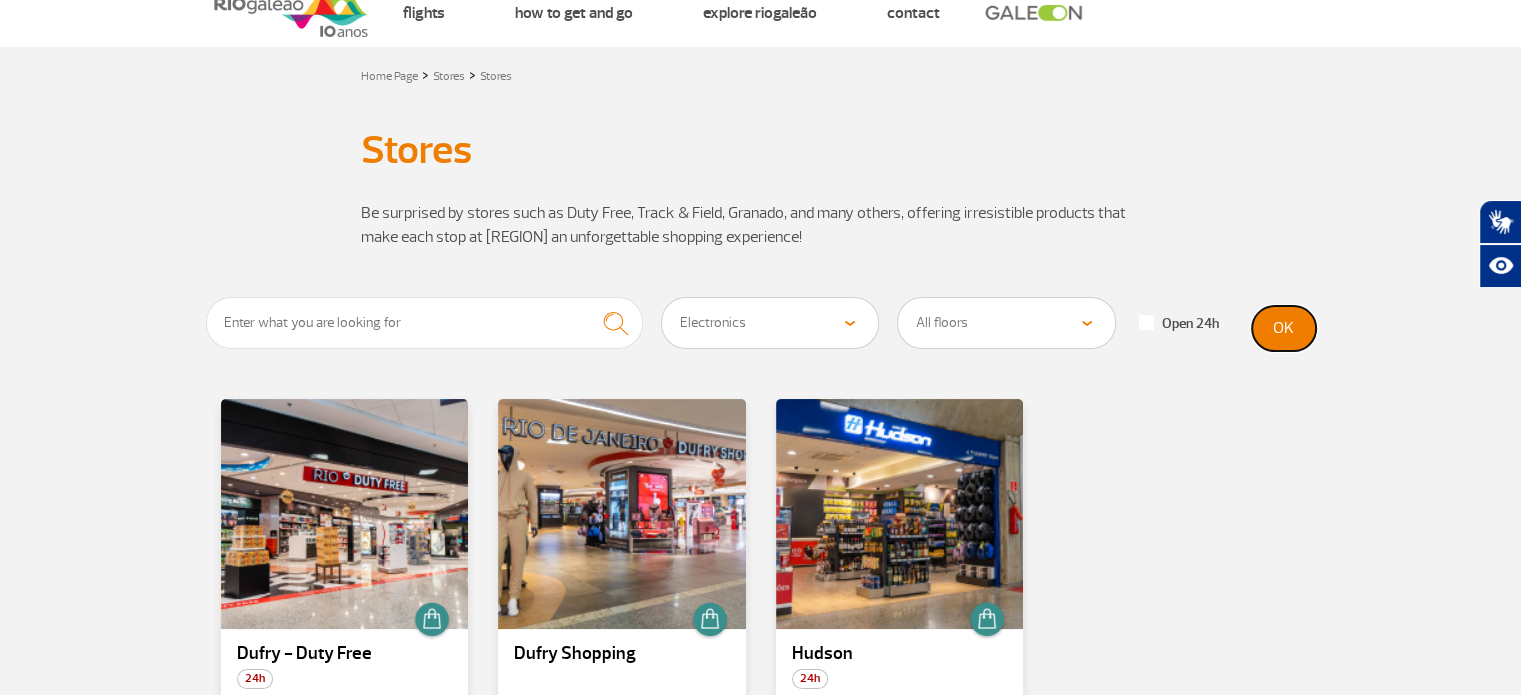 scroll, scrollTop: 0, scrollLeft: 0, axis: both 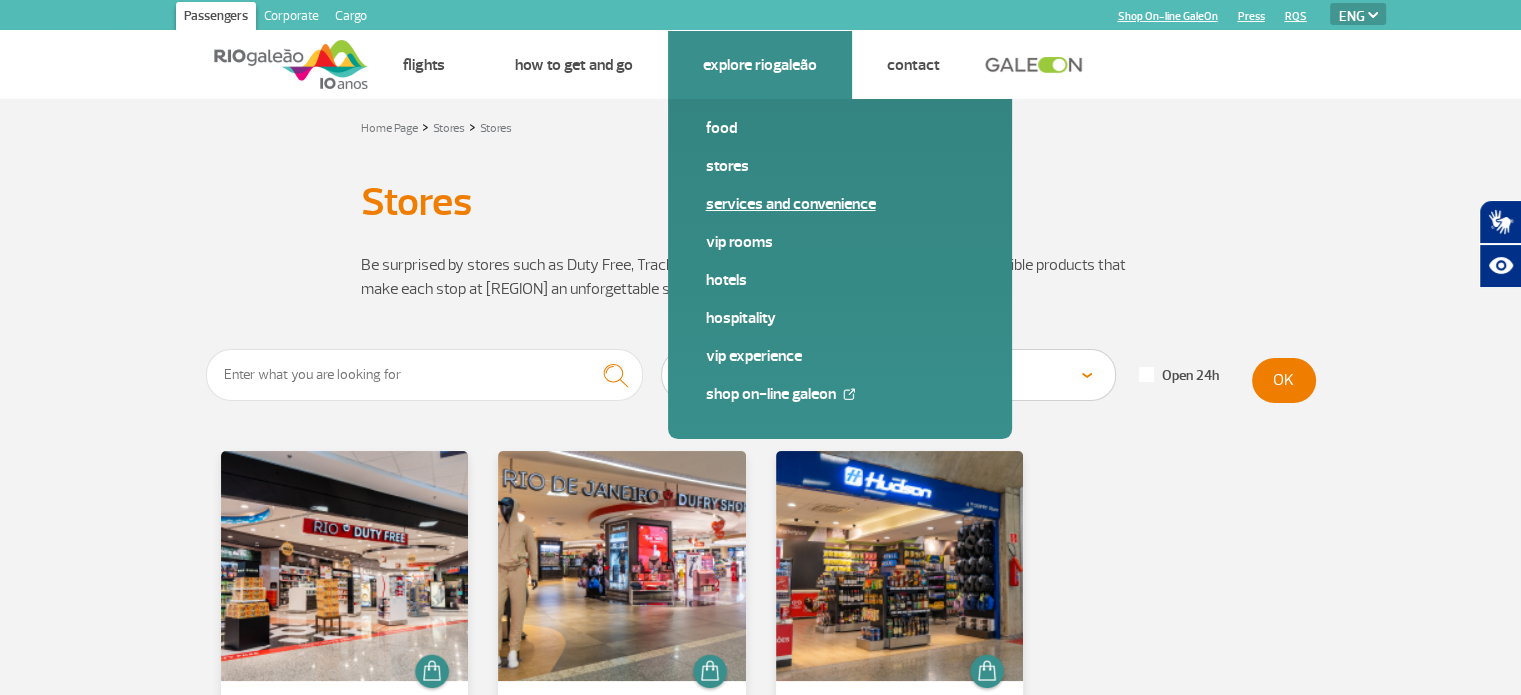 click on "Services and Convenience" at bounding box center (840, 204) 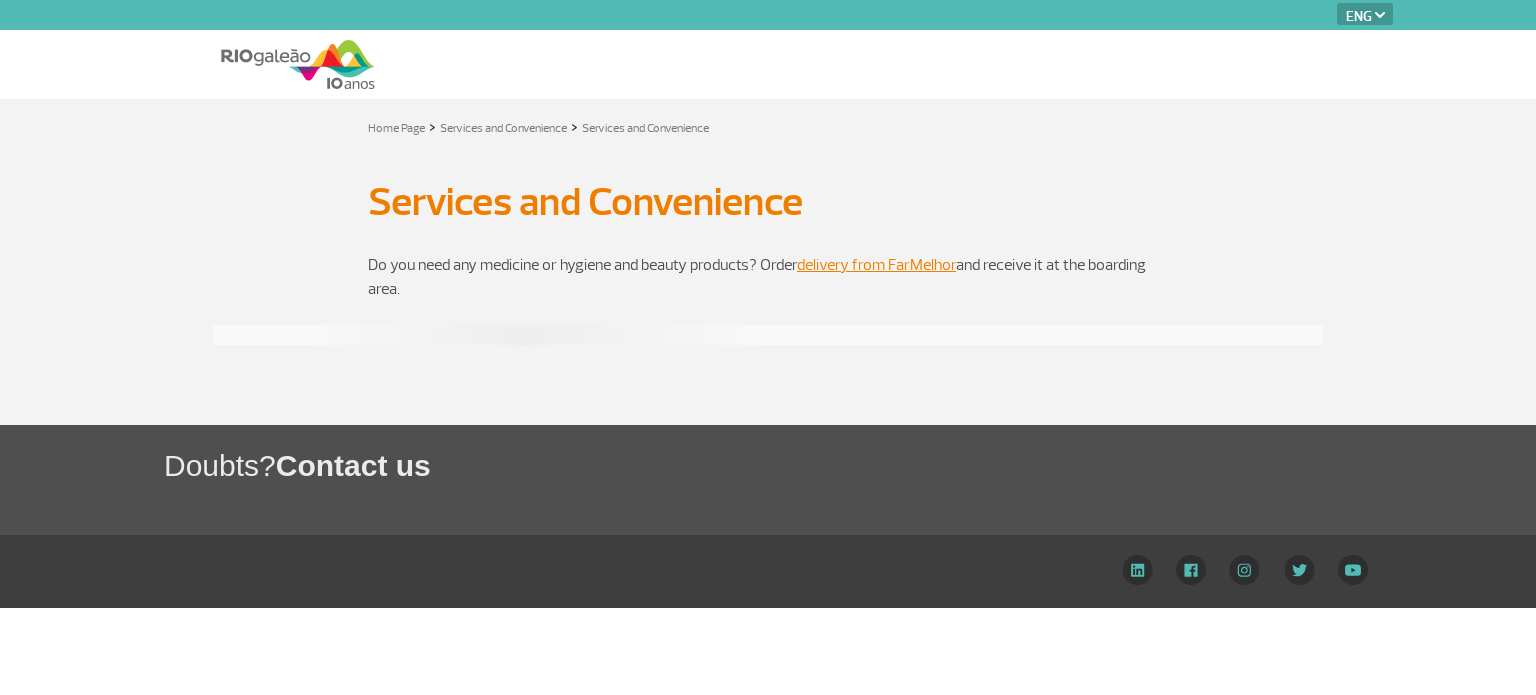 select on "en" 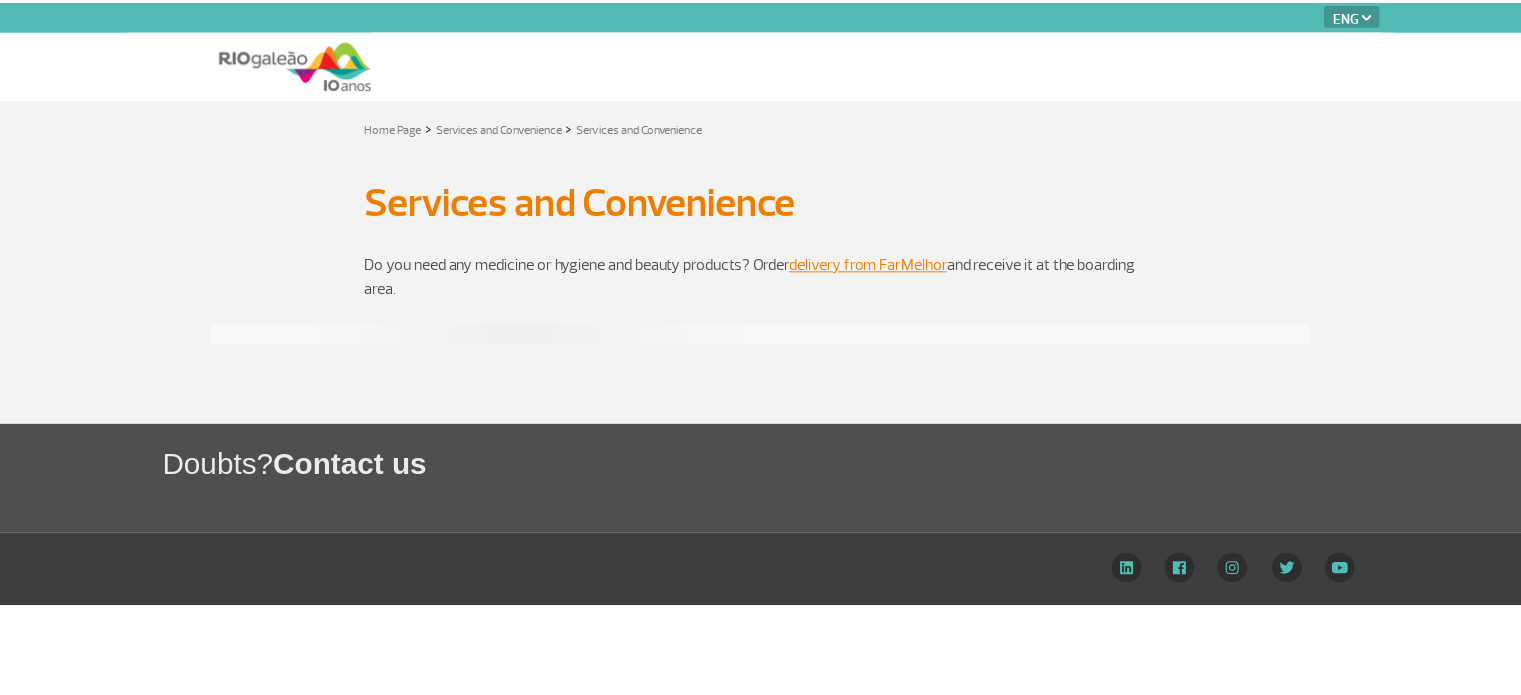 scroll, scrollTop: 0, scrollLeft: 0, axis: both 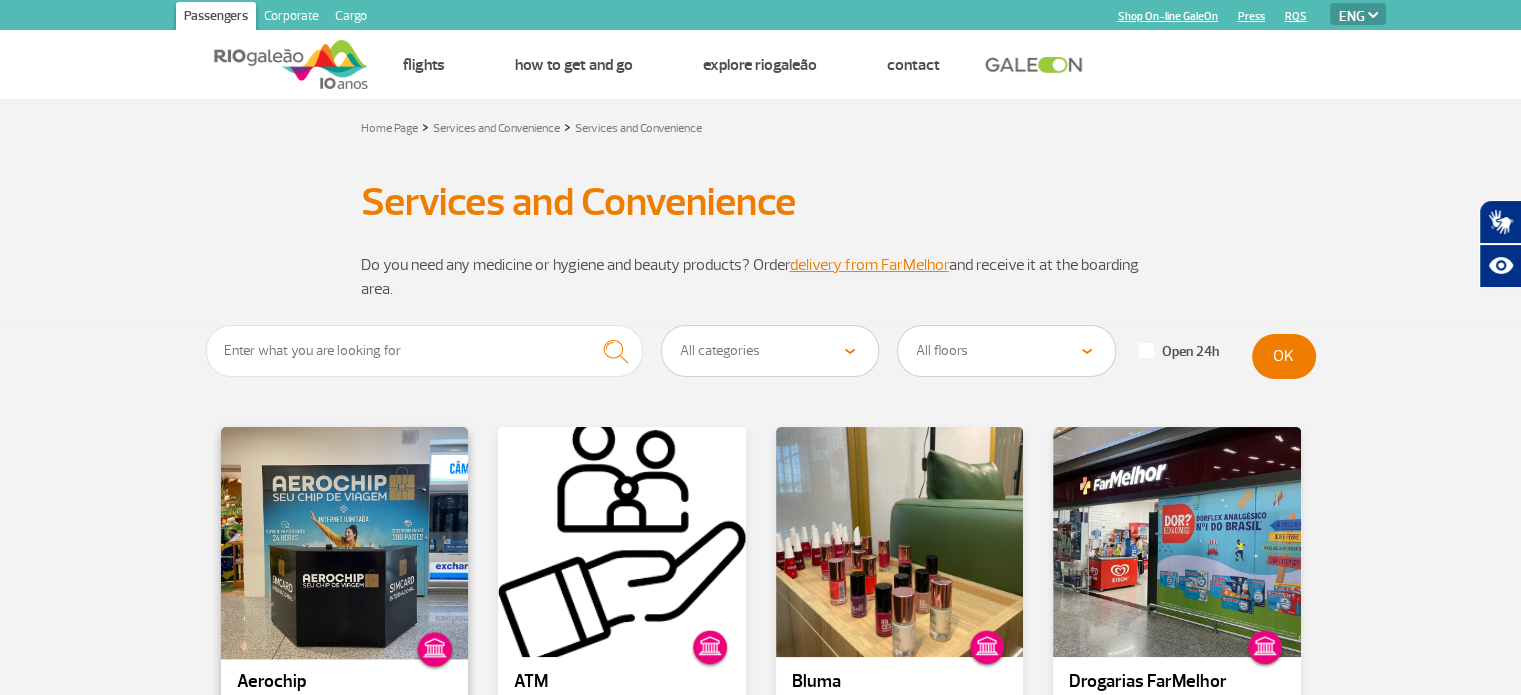 click at bounding box center [344, 542] 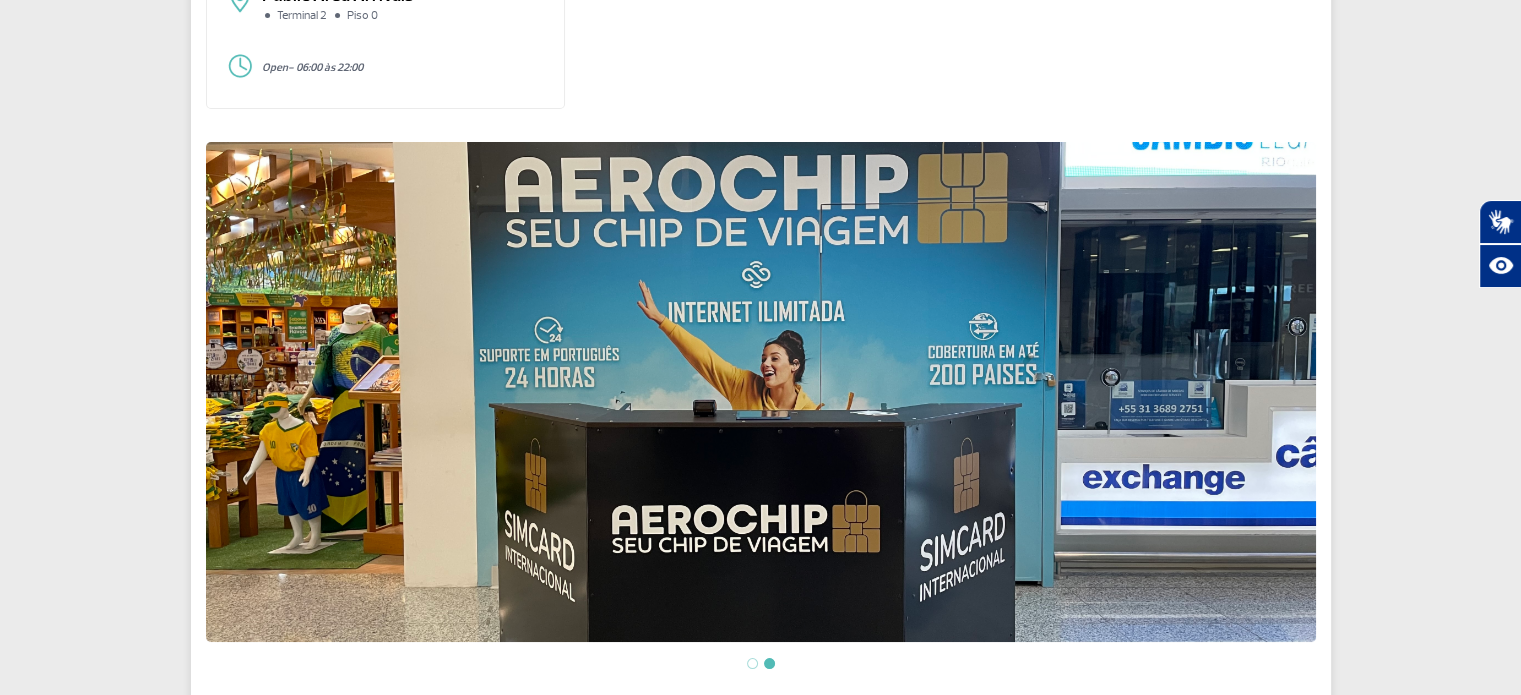 scroll, scrollTop: 260, scrollLeft: 0, axis: vertical 